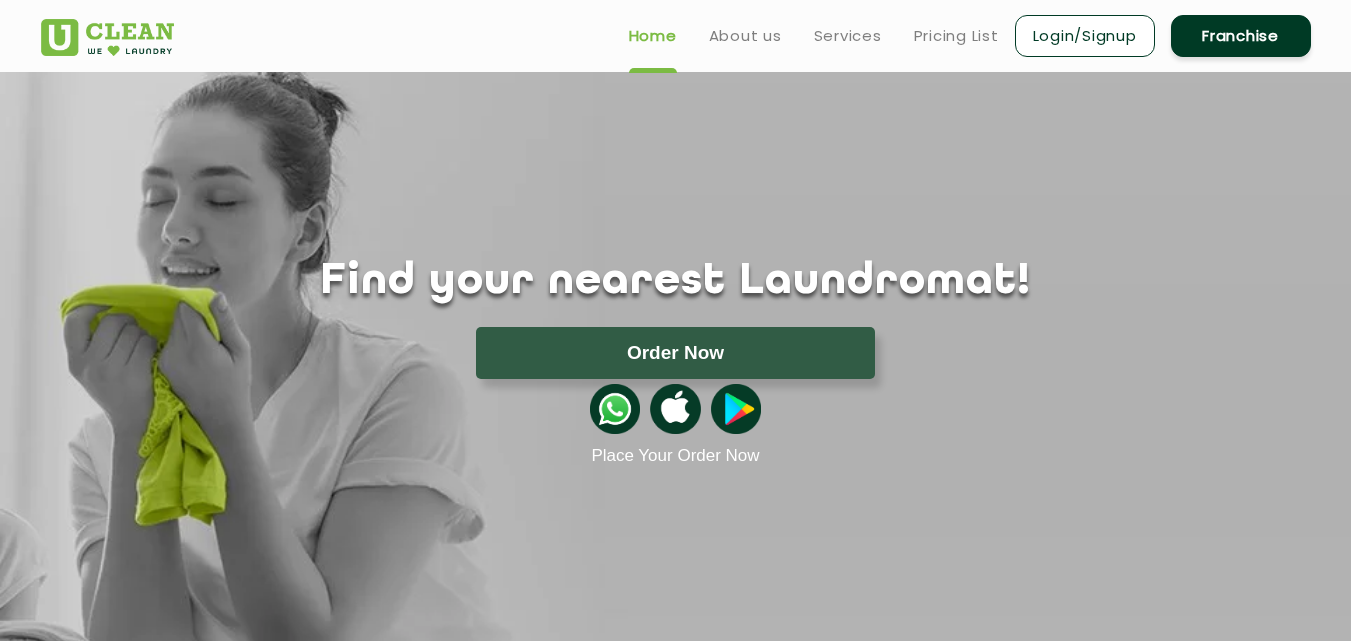 scroll, scrollTop: 0, scrollLeft: 0, axis: both 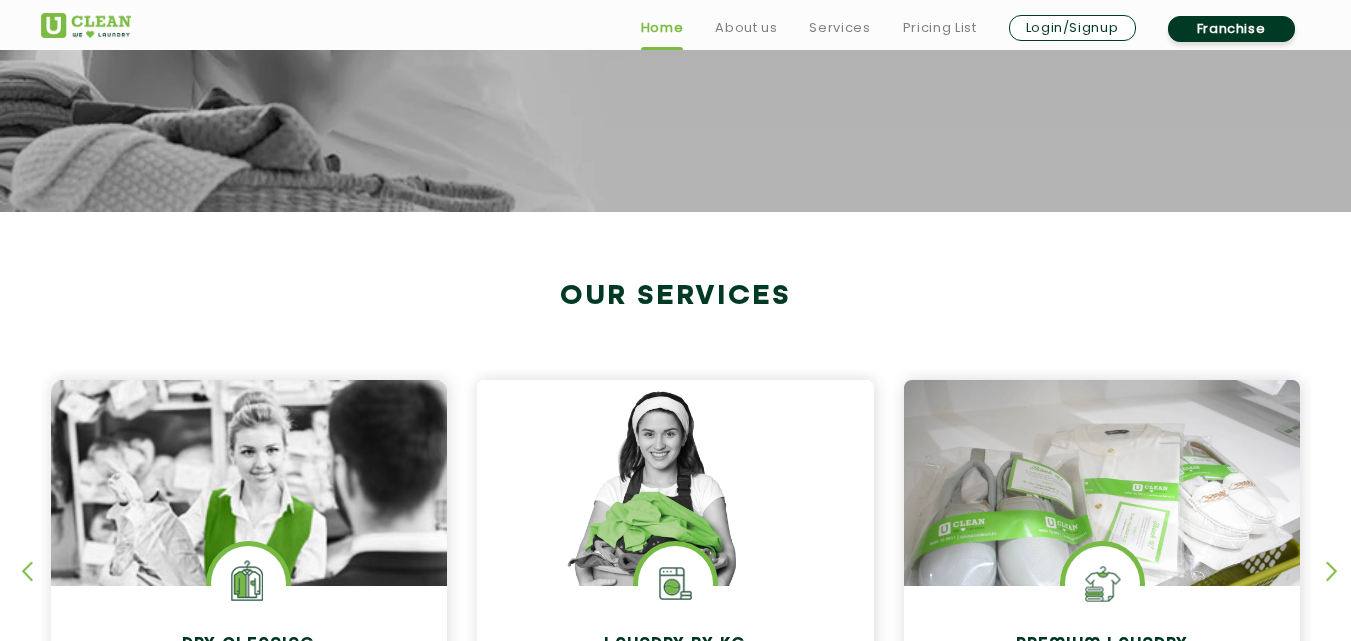 click at bounding box center [1341, 588] 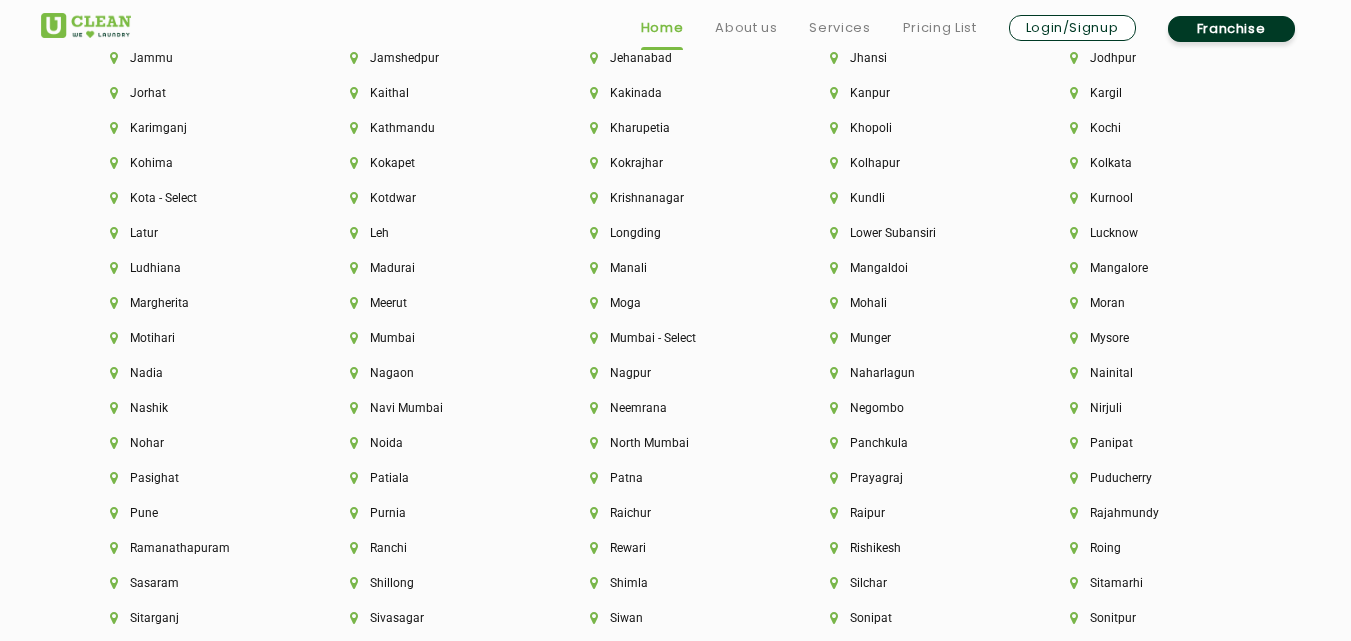 scroll, scrollTop: 5040, scrollLeft: 0, axis: vertical 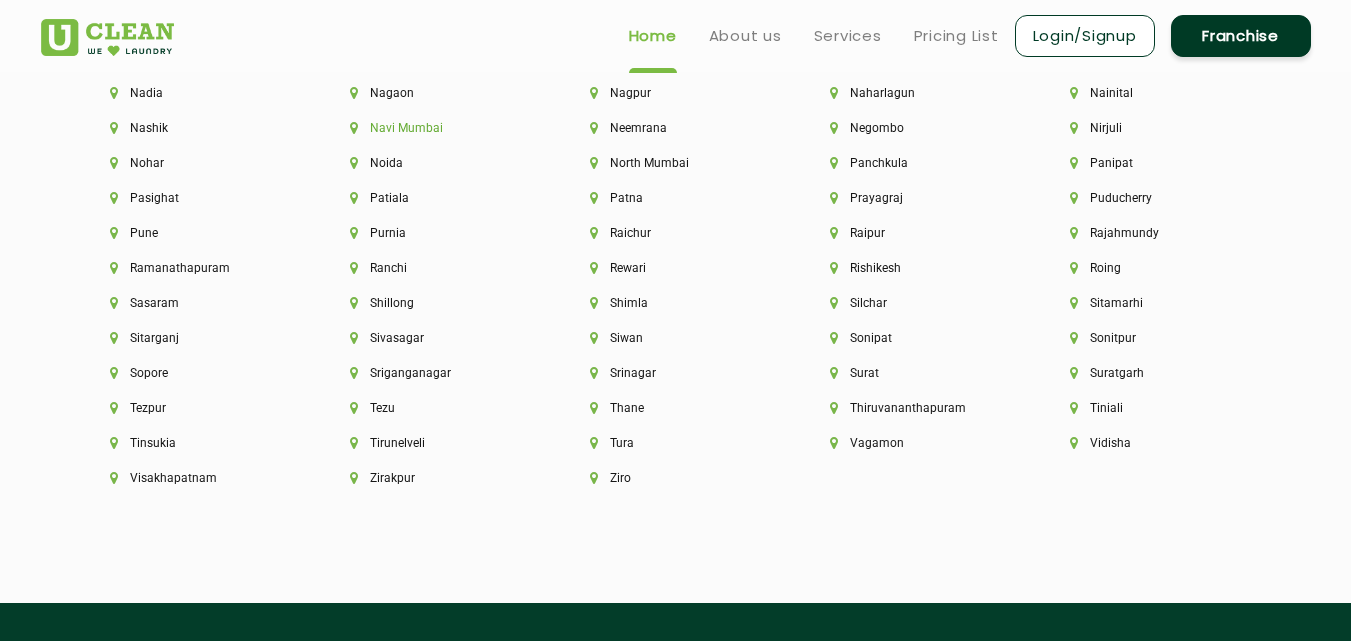 click on "Navi Mumbai" 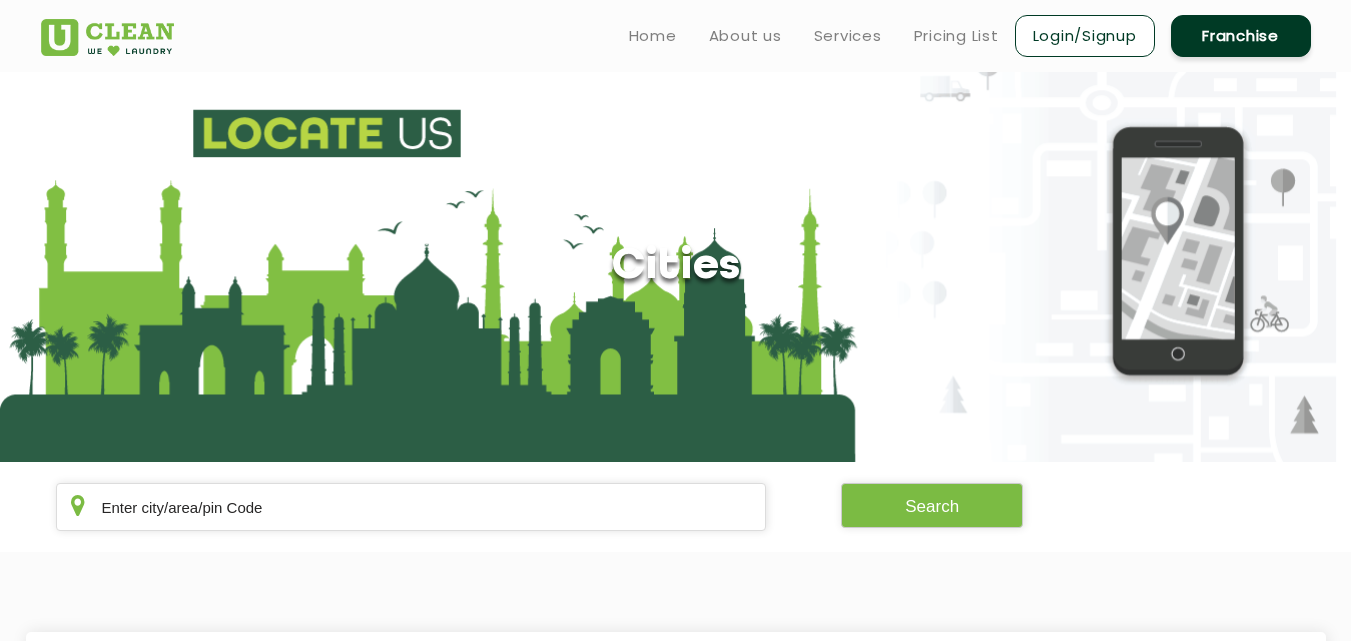 scroll, scrollTop: 560, scrollLeft: 0, axis: vertical 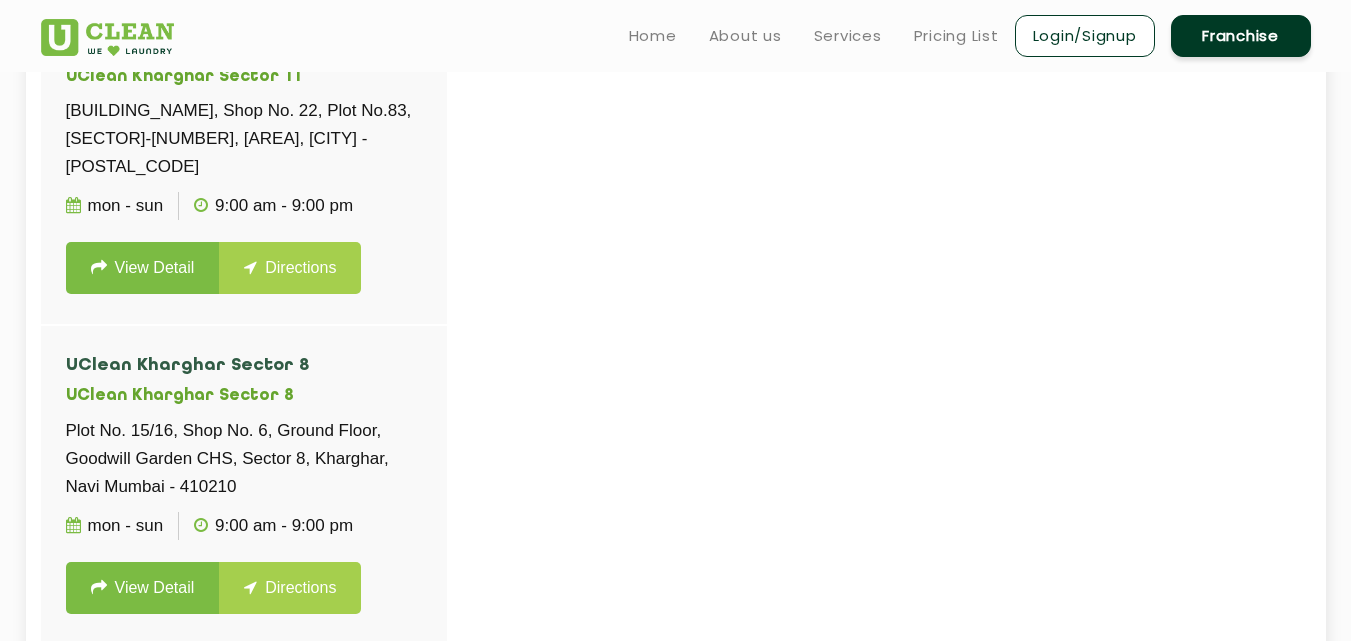 click on "UClean [AREA] [SECTOR] UClean [AREA] [SECTOR] [BUILDING_NAME], Shop No. 22, Plot No.83, [SECTOR]-[NUMBER], [AREA], [CITY] - [POSTAL_CODE] Mon - Sun 9:00 AM - 9:00 PM View Detail Directions  UClean [AREA] [SECTOR] UClean [AREA] [SECTOR] Plot No. 15/16, Shop No. 6, Ground Floor, [BUILDING_NAME], [SECTOR], [AREA], [CITY] - [POSTAL_CODE] Mon - Sun 9:00 AM - 9:00 PM View Detail Directions  UClean [SECTOR] [AREA] UClean [AREA] Shop No.1, [BUILDING_NAME], [AREA] [SECTOR], [SECTOR] [AREA], [CITY] - [POSTAL_CODE] Mon - Sun 9:00 AM - 9:00 PM View Detail Directions  UClean [AREA] UClean [AREA] Shop No. 6, [BUILDING_NAME], Plot No. 101, [SECTOR], [AREA], [CITY] - [POSTAL_CODE] Mon - Sun 9:00 AM - 9:00 PM View Detail Directions  UClean [AREA] UClean [AREA] Shop No. 19, [BUILDING_NAME], [STREET_NAME], [SECTOR]-[NUMBER], [AREA], [STATE] Thu - Tue 10:00 - 21:00 View Detail Directions  UClean [AREA] UClean [AREA] Mon - Sun 09:00 - 21:00 View Detail Directions" 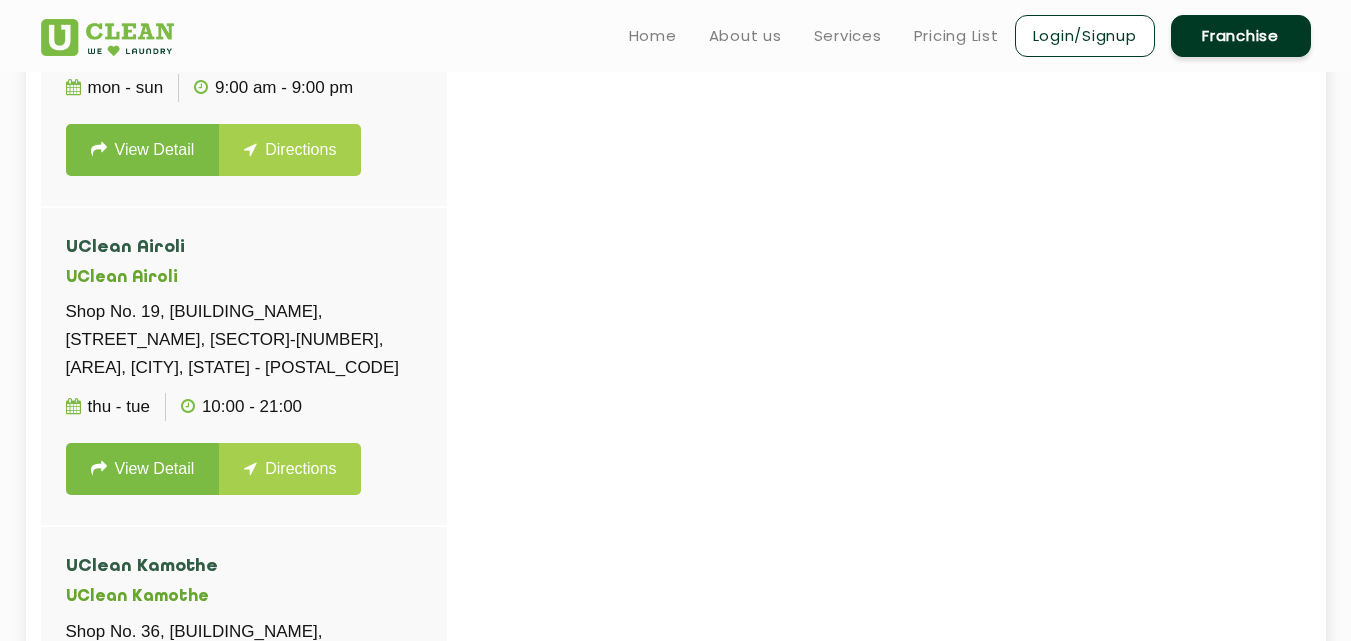 scroll, scrollTop: 1120, scrollLeft: 0, axis: vertical 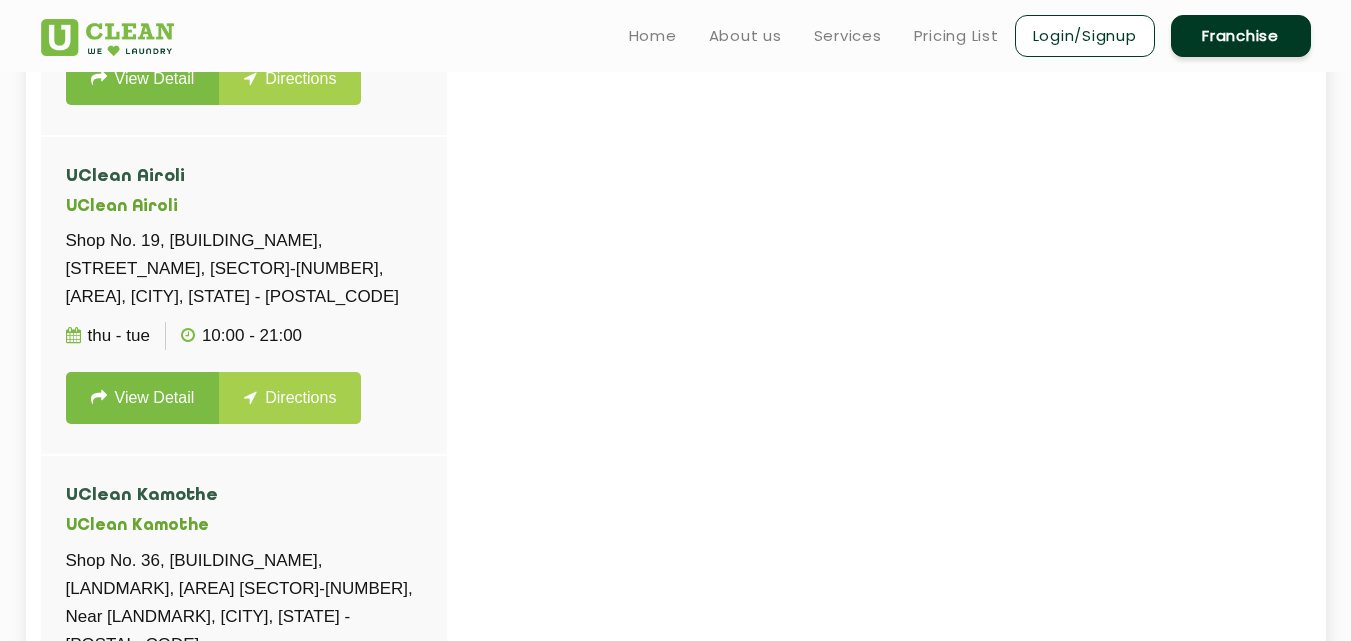 click at bounding box center (716, 327) 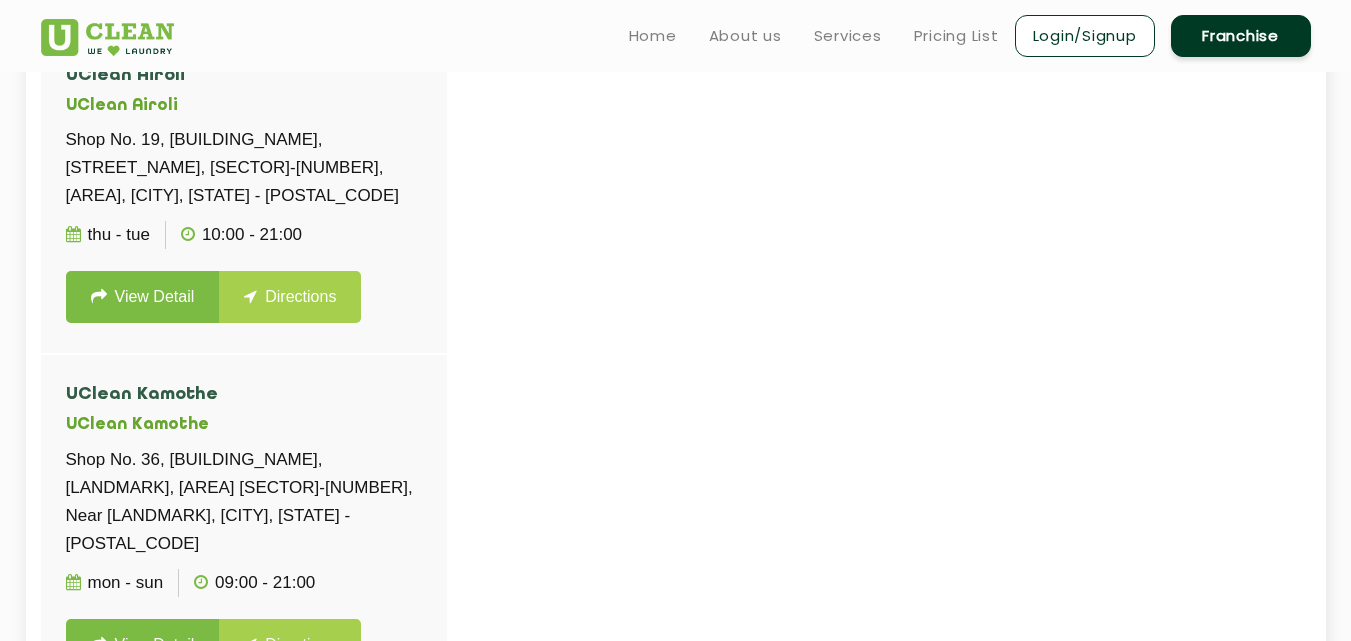 scroll, scrollTop: 661, scrollLeft: 0, axis: vertical 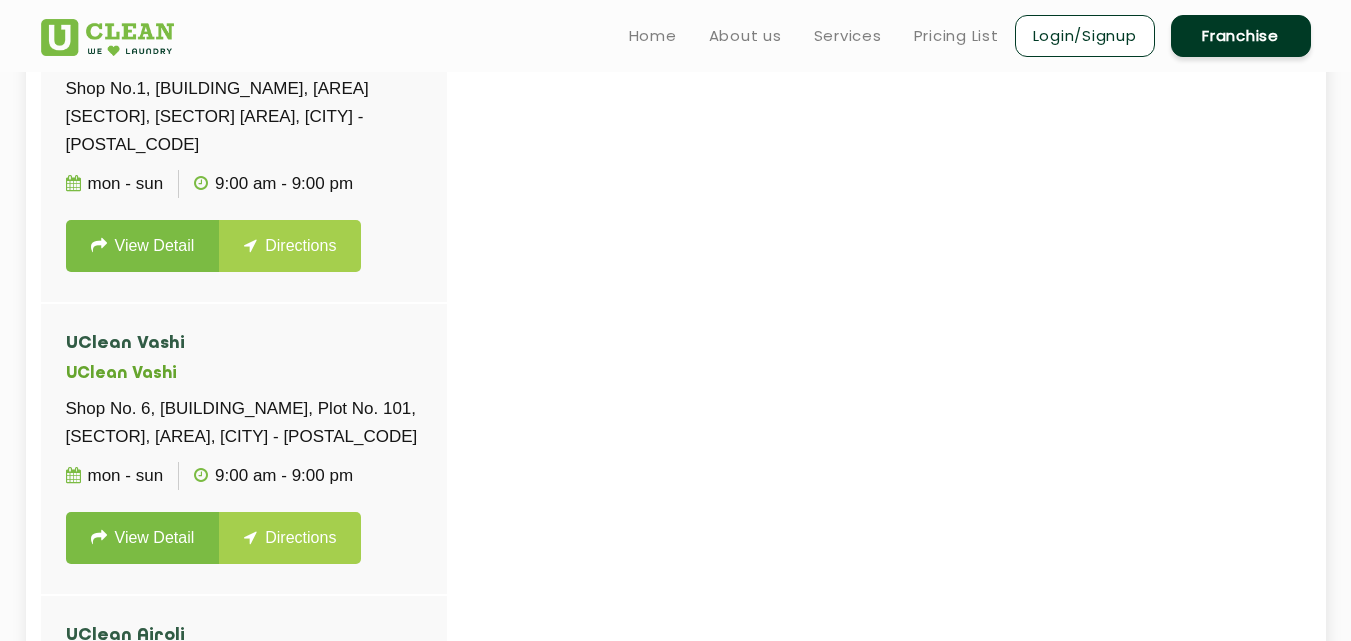 click on "UClean [AREA] [SECTOR] UClean [AREA] [SECTOR] [BUILDING_NAME], Shop No. 22, Plot No.83, [SECTOR]-[NUMBER], [AREA], [CITY] - [POSTAL_CODE] Mon - Sun 9:00 AM - 9:00 PM View Detail Directions  UClean [AREA] [SECTOR] UClean [AREA] [SECTOR] Plot No. 15/16, Shop No. 6, Ground Floor, [BUILDING_NAME], [SECTOR], [AREA], [CITY] - [POSTAL_CODE] Mon - Sun 9:00 AM - 9:00 PM View Detail Directions  UClean [SECTOR] [AREA] UClean [AREA] Shop No.1, [BUILDING_NAME], [AREA] [SECTOR], [SECTOR] [AREA], [CITY] - [POSTAL_CODE] Mon - Sun 9:00 AM - 9:00 PM View Detail Directions  UClean [AREA] UClean [AREA] Shop No. 6, [BUILDING_NAME], Plot No. 101, [SECTOR], [AREA], [CITY] - [POSTAL_CODE] Mon - Sun 9:00 AM - 9:00 PM View Detail Directions  UClean [AREA] UClean [AREA] Shop No. 19, [BUILDING_NAME], [STREET_NAME], [SECTOR]-[NUMBER], [AREA], [STATE] Thu - Tue 10:00 - 21:00 View Detail Directions  UClean [AREA] UClean [AREA] Mon - Sun 09:00 - 21:00 View Detail Directions" 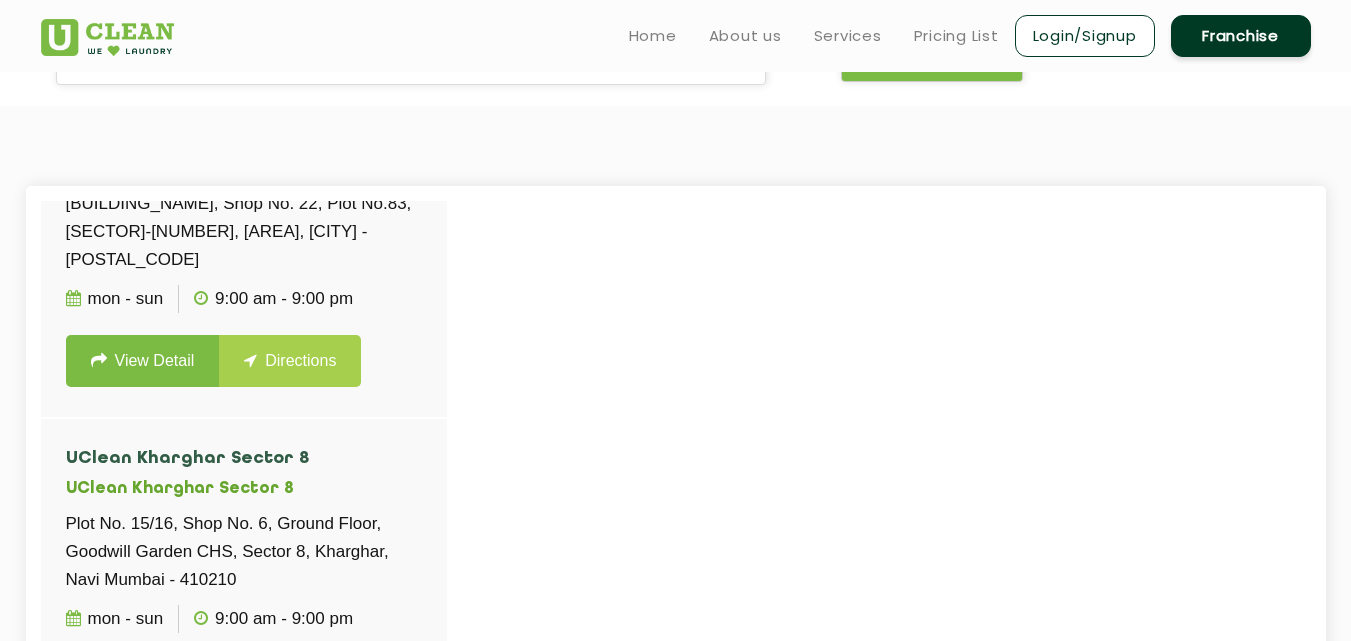 scroll, scrollTop: 440, scrollLeft: 0, axis: vertical 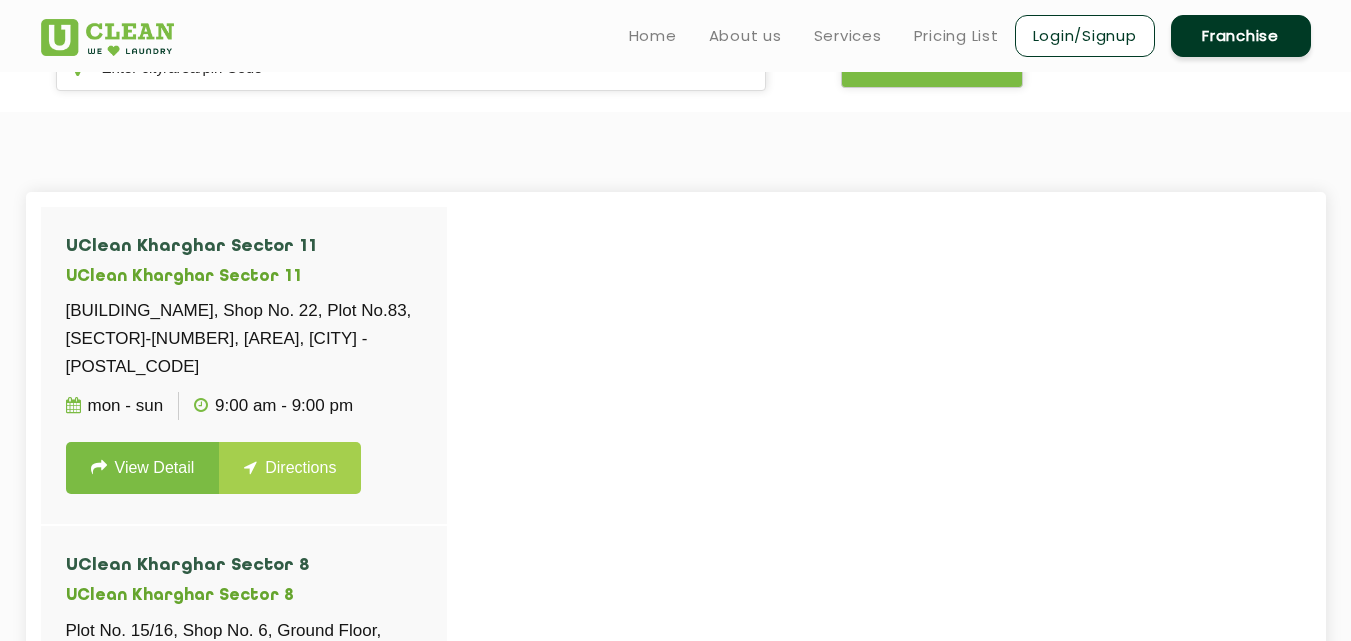 drag, startPoint x: 442, startPoint y: 451, endPoint x: 444, endPoint y: 441, distance: 10.198039 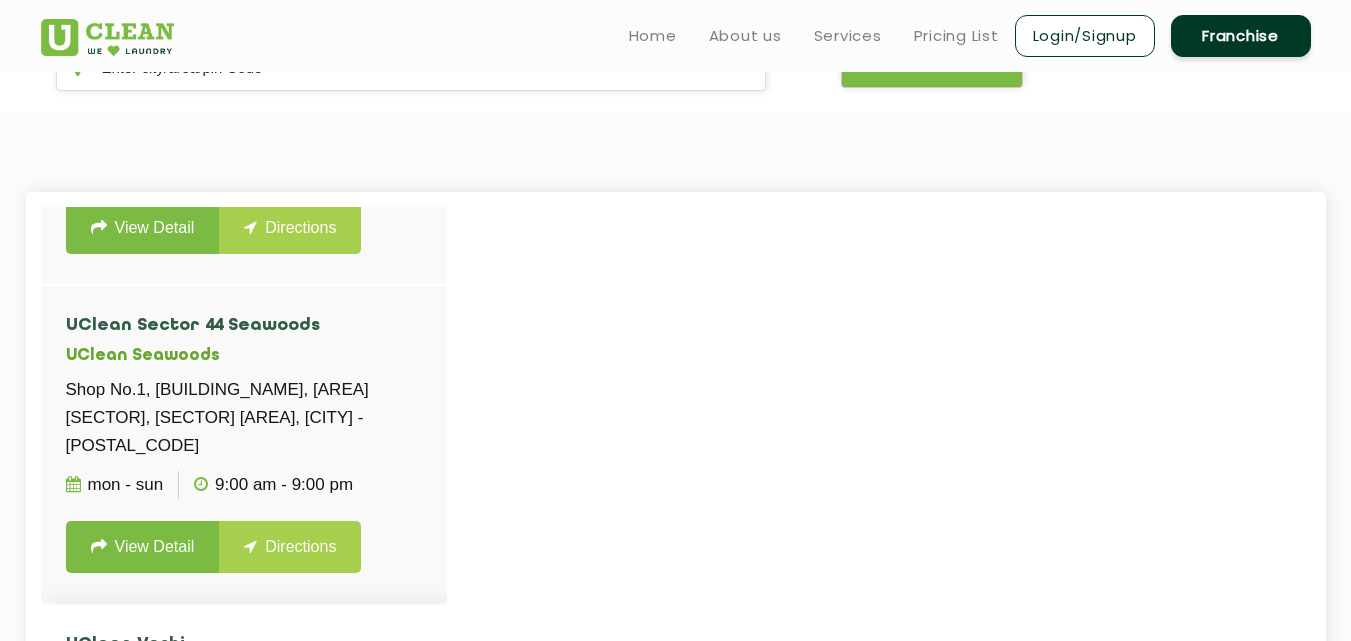 click on "UClean [AREA] UClean [AREA] Shop No. 6, [BUILDING_NAME], Plot No. 101, [SECTOR], [AREA], [CITY] - [POSTAL_CODE] Mon - Sun 9:00 AM - 9:00 PM View Detail Directions" 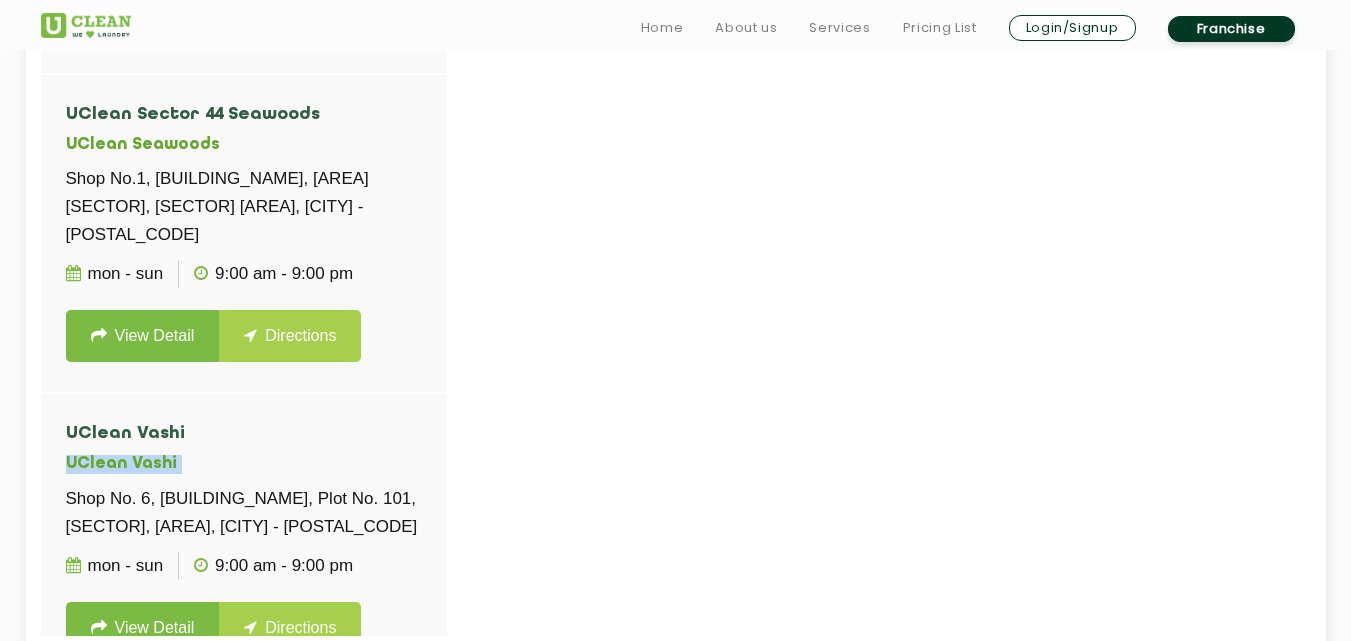 scroll, scrollTop: 680, scrollLeft: 0, axis: vertical 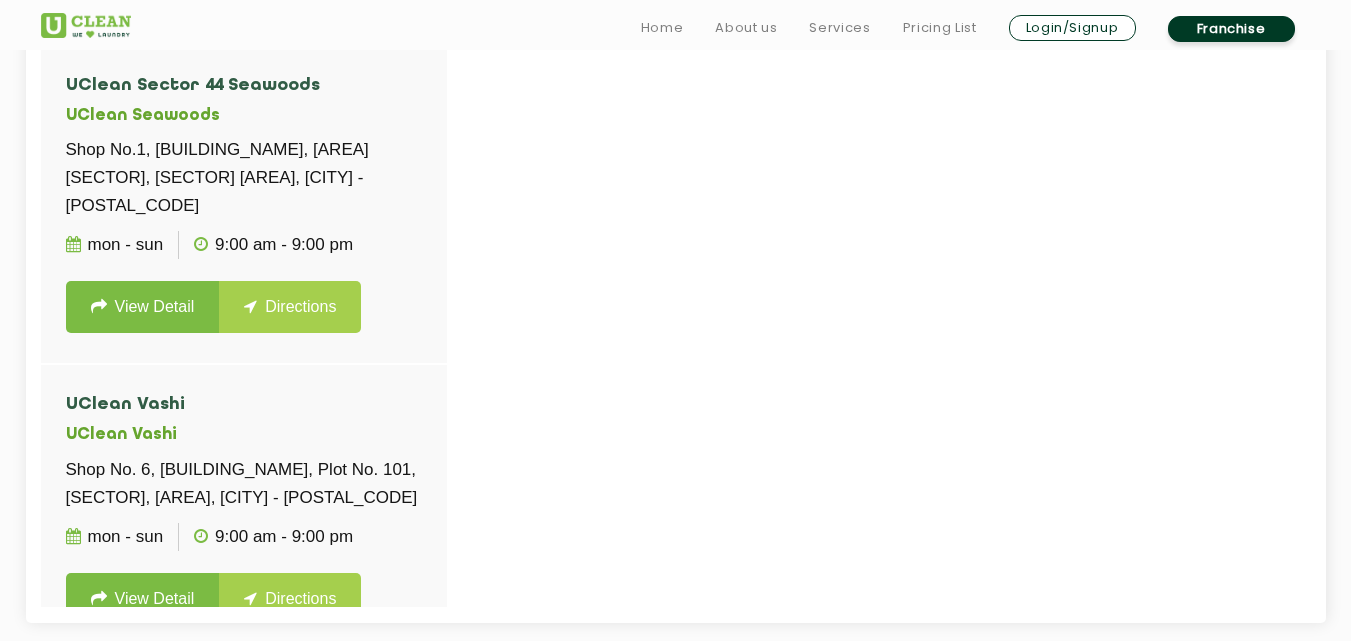 click on "UClean [AREA] [SECTOR] UClean [AREA] [SECTOR] [BUILDING_NAME], Shop No. 22, Plot No.83, [SECTOR]-[NUMBER], [AREA], [CITY] - [POSTAL_CODE] Mon - Sun 9:00 AM - 9:00 PM View Detail Directions  UClean [AREA] [SECTOR] UClean [AREA] [SECTOR] Plot No. 15/16, Shop No. 6, Ground Floor, [BUILDING_NAME], [SECTOR], [AREA], [CITY] - [POSTAL_CODE] Mon - Sun 9:00 AM - 9:00 PM View Detail Directions  UClean [SECTOR] [AREA] UClean [AREA] Shop No.1, [BUILDING_NAME], [AREA] [SECTOR], [SECTOR] [AREA], [CITY] - [POSTAL_CODE] Mon - Sun 9:00 AM - 9:00 PM View Detail Directions  UClean [AREA] UClean [AREA] Shop No. 6, [BUILDING_NAME], Plot No. 101, [SECTOR], [AREA], [CITY] - [POSTAL_CODE] Mon - Sun 9:00 AM - 9:00 PM View Detail Directions  UClean [AREA] UClean [AREA] Shop No. 19, [BUILDING_NAME], [STREET_NAME], [SECTOR]-[NUMBER], [AREA], [STATE] Thu - Tue 10:00 - 21:00 View Detail Directions  UClean [AREA] UClean [AREA] Mon - Sun 09:00 - 21:00 View Detail Directions" 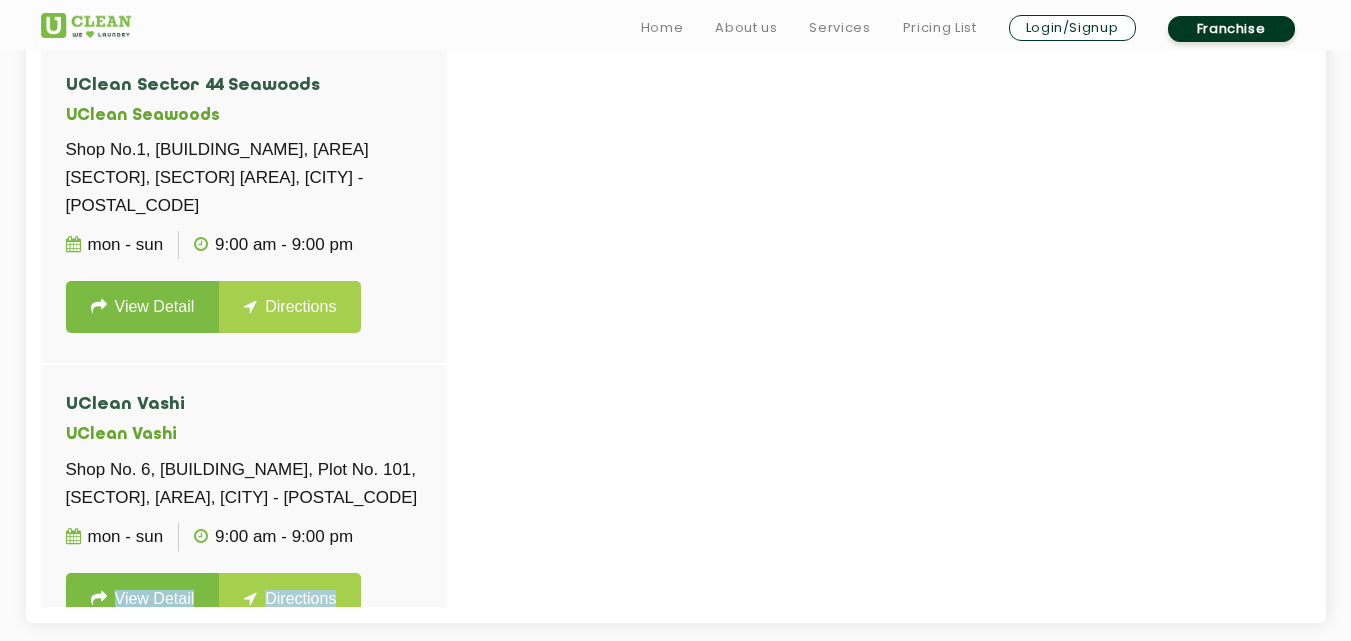 click on "UClean [AREA] [SECTOR] UClean [AREA] [SECTOR] [BUILDING_NAME], Shop No. 22, Plot No.83, [SECTOR]-[NUMBER], [AREA], [CITY] - [POSTAL_CODE] Mon - Sun 9:00 AM - 9:00 PM View Detail Directions  UClean [AREA] [SECTOR] UClean [AREA] [SECTOR] Plot No. 15/16, Shop No. 6, Ground Floor, [BUILDING_NAME], [SECTOR], [AREA], [CITY] - [POSTAL_CODE] Mon - Sun 9:00 AM - 9:00 PM View Detail Directions  UClean [SECTOR] [AREA] UClean [AREA] Shop No.1, [BUILDING_NAME], [AREA] [SECTOR], [SECTOR] [AREA], [CITY] - [POSTAL_CODE] Mon - Sun 9:00 AM - 9:00 PM View Detail Directions  UClean [AREA] UClean [AREA] Shop No. 6, [BUILDING_NAME], Plot No. 101, [SECTOR], [AREA], [CITY] - [POSTAL_CODE] Mon - Sun 9:00 AM - 9:00 PM View Detail Directions  UClean [AREA] UClean [AREA] Shop No. 19, [BUILDING_NAME], [STREET_NAME], [SECTOR]-[NUMBER], [AREA], [STATE] Thu - Tue 10:00 - 21:00 View Detail Directions  UClean [AREA] UClean [AREA] Mon - Sun 09:00 - 21:00 View Detail Directions" 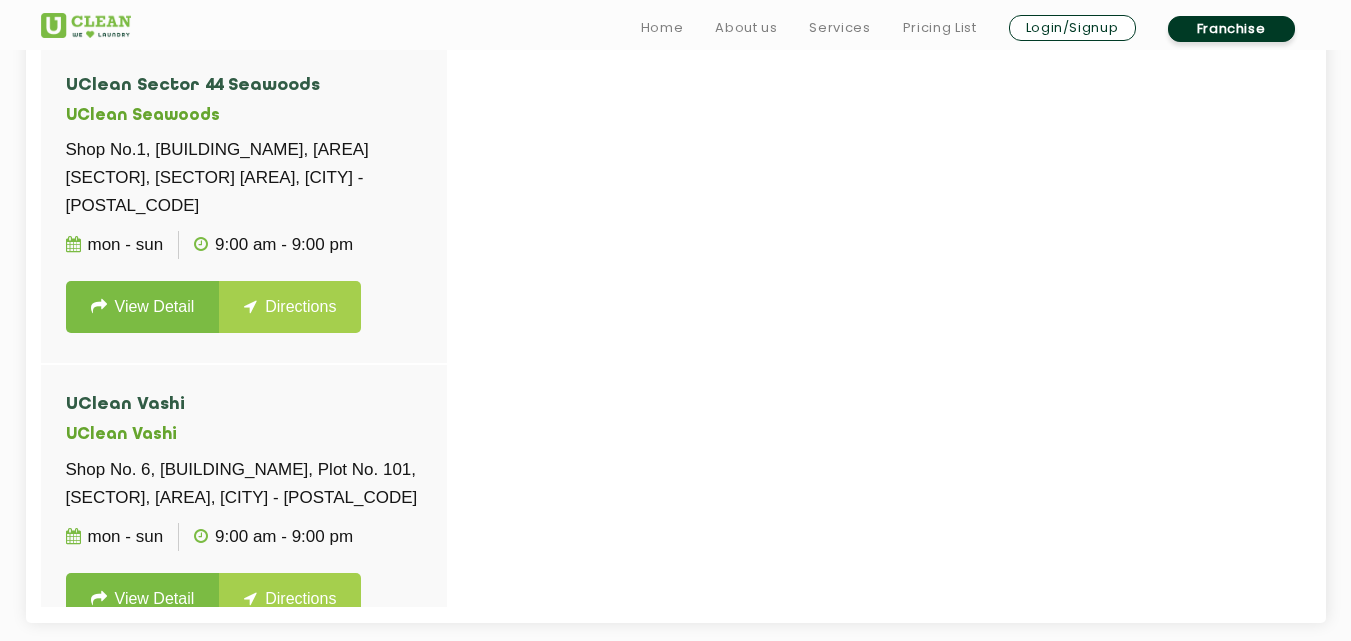 click at bounding box center (716, 287) 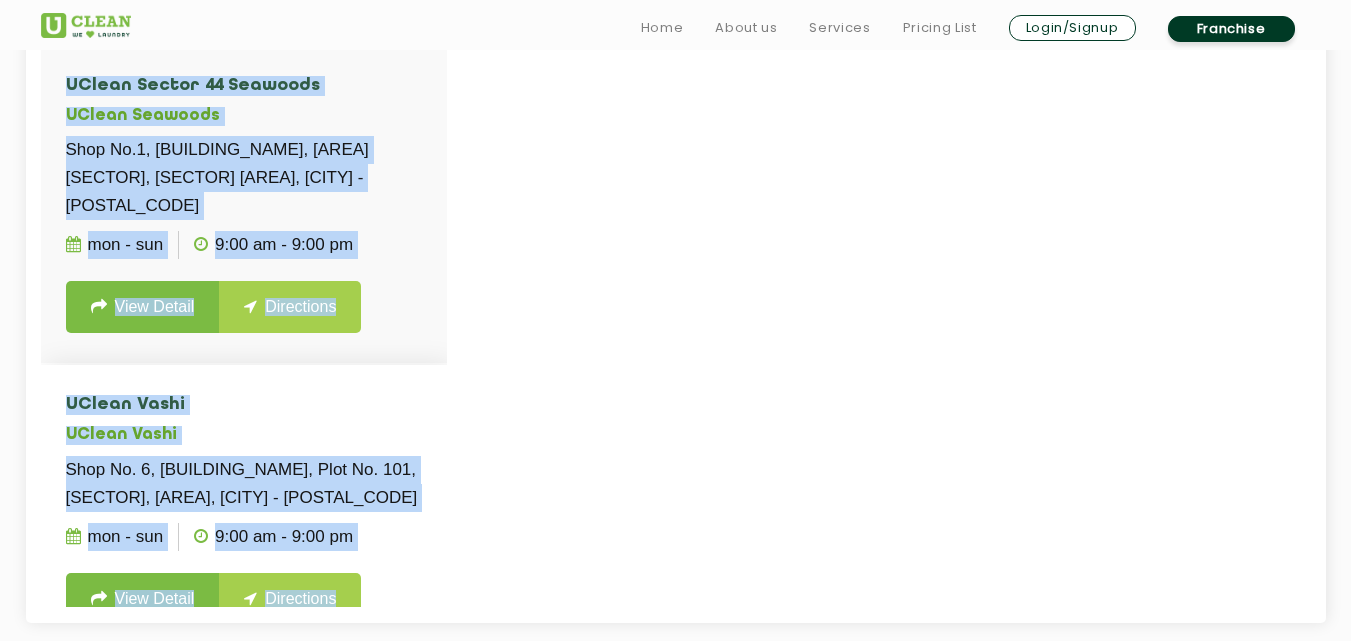 drag, startPoint x: 447, startPoint y: 396, endPoint x: 442, endPoint y: 514, distance: 118.10589 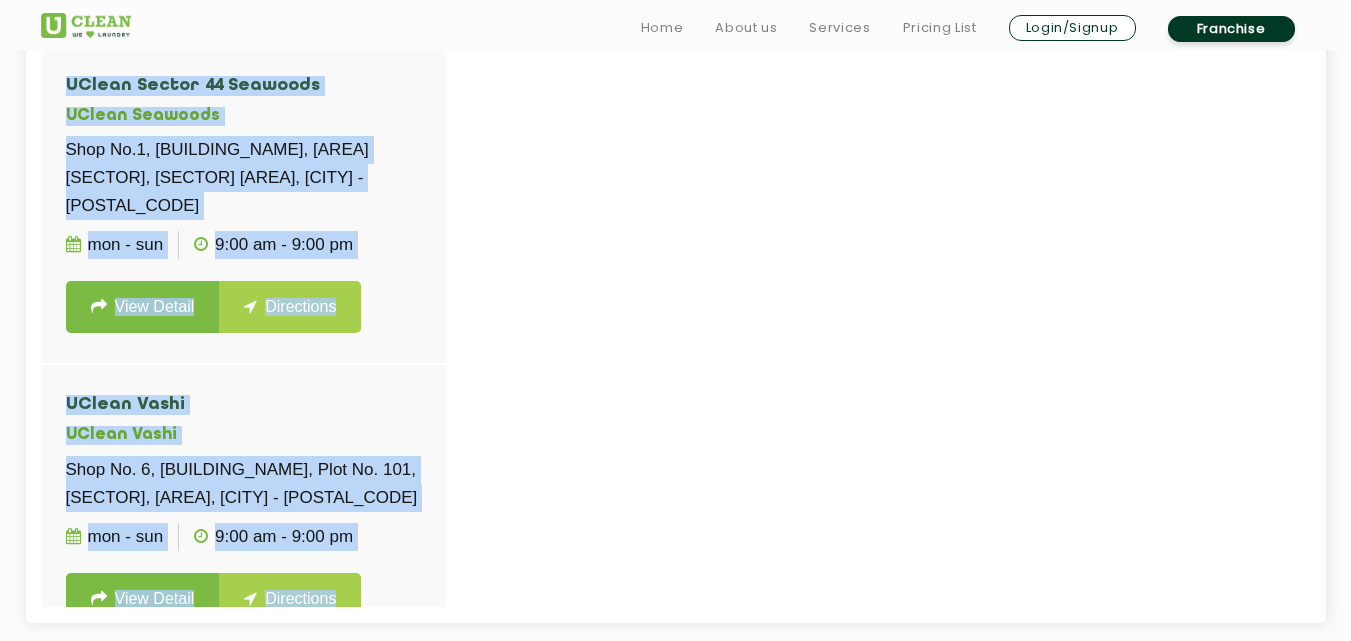 click at bounding box center (716, 287) 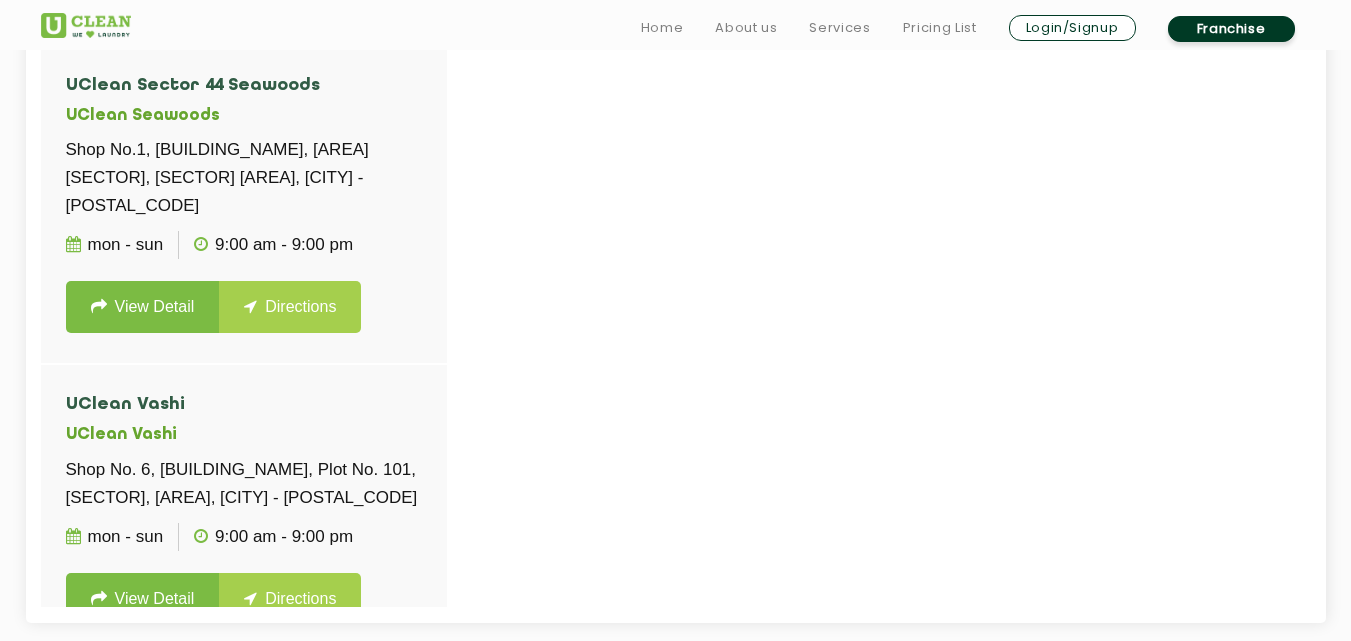 click on "UClean [AREA] [SECTOR] UClean [AREA] [SECTOR] [BUILDING_NAME], Shop No. 22, Plot No.83, [SECTOR]-[NUMBER], [AREA], [CITY] - [POSTAL_CODE] Mon - Sun 9:00 AM - 9:00 PM View Detail Directions  UClean [AREA] [SECTOR] UClean [AREA] [SECTOR] Plot No. 15/16, Shop No. 6, Ground Floor, [BUILDING_NAME], [SECTOR], [AREA], [CITY] - [POSTAL_CODE] Mon - Sun 9:00 AM - 9:00 PM View Detail Directions  UClean [SECTOR] [AREA] UClean [AREA] Shop No.1, [BUILDING_NAME], [AREA] [SECTOR], [SECTOR] [AREA], [CITY] - [POSTAL_CODE] Mon - Sun 9:00 AM - 9:00 PM View Detail Directions  UClean [AREA] UClean [AREA] Shop No. 6, [BUILDING_NAME], Plot No. 101, [SECTOR], [AREA], [CITY] - [POSTAL_CODE] Mon - Sun 9:00 AM - 9:00 PM View Detail Directions  UClean [AREA] UClean [AREA] Shop No. 19, [BUILDING_NAME], [STREET_NAME], [SECTOR]-[NUMBER], [AREA], [STATE] Thu - Tue 10:00 - 21:00 View Detail Directions  UClean [AREA] UClean [AREA] Mon - Sun 09:00 - 21:00 View Detail Directions" 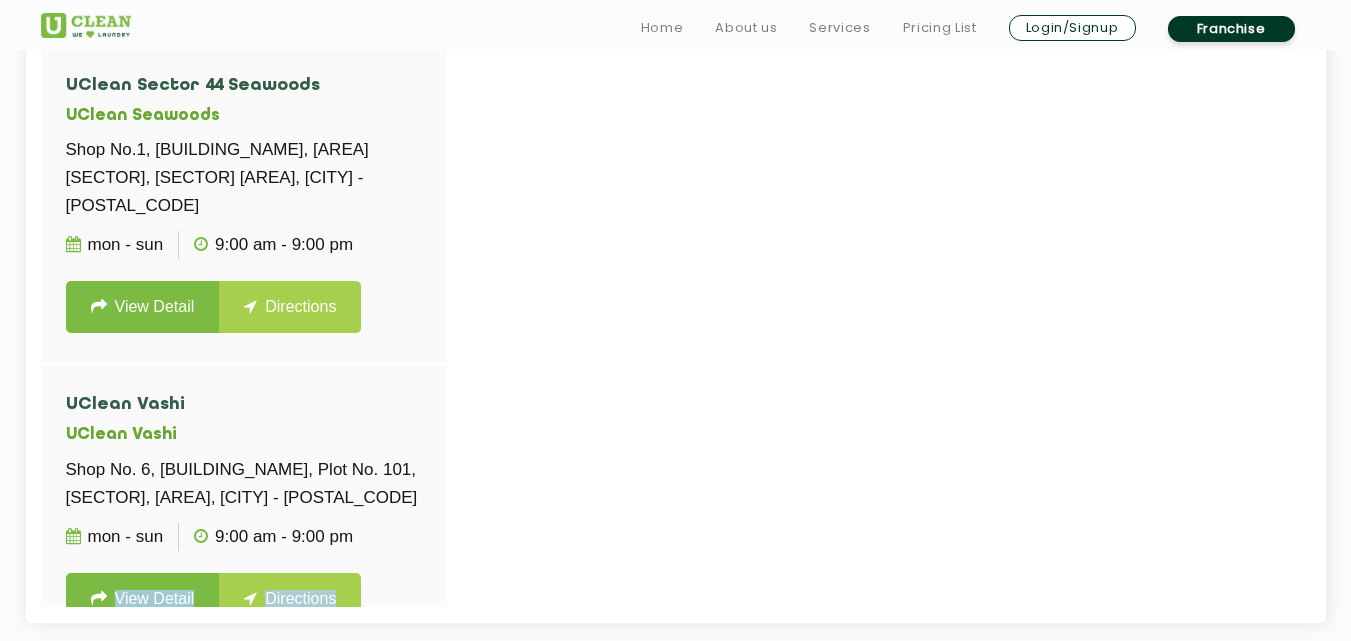 click on "UClean [AREA] [SECTOR] UClean [AREA] [SECTOR] [BUILDING_NAME], Shop No. 22, Plot No.83, [SECTOR]-[NUMBER], [AREA], [CITY] - [POSTAL_CODE] Mon - Sun 9:00 AM - 9:00 PM View Detail Directions  UClean [AREA] [SECTOR] UClean [AREA] [SECTOR] Plot No. 15/16, Shop No. 6, Ground Floor, [BUILDING_NAME], [SECTOR], [AREA], [CITY] - [POSTAL_CODE] Mon - Sun 9:00 AM - 9:00 PM View Detail Directions  UClean [SECTOR] [AREA] UClean [AREA] Shop No.1, [BUILDING_NAME], [AREA] [SECTOR], [SECTOR] [AREA], [CITY] - [POSTAL_CODE] Mon - Sun 9:00 AM - 9:00 PM View Detail Directions  UClean [AREA] UClean [AREA] Shop No. 6, [BUILDING_NAME], Plot No. 101, [SECTOR], [AREA], [CITY] - [POSTAL_CODE] Mon - Sun 9:00 AM - 9:00 PM View Detail Directions  UClean [AREA] UClean [AREA] Shop No. 19, [BUILDING_NAME], [STREET_NAME], [SECTOR]-[NUMBER], [AREA], [STATE] Thu - Tue 10:00 - 21:00 View Detail Directions  UClean [AREA] UClean [AREA] Mon - Sun 09:00 - 21:00 View Detail Directions" 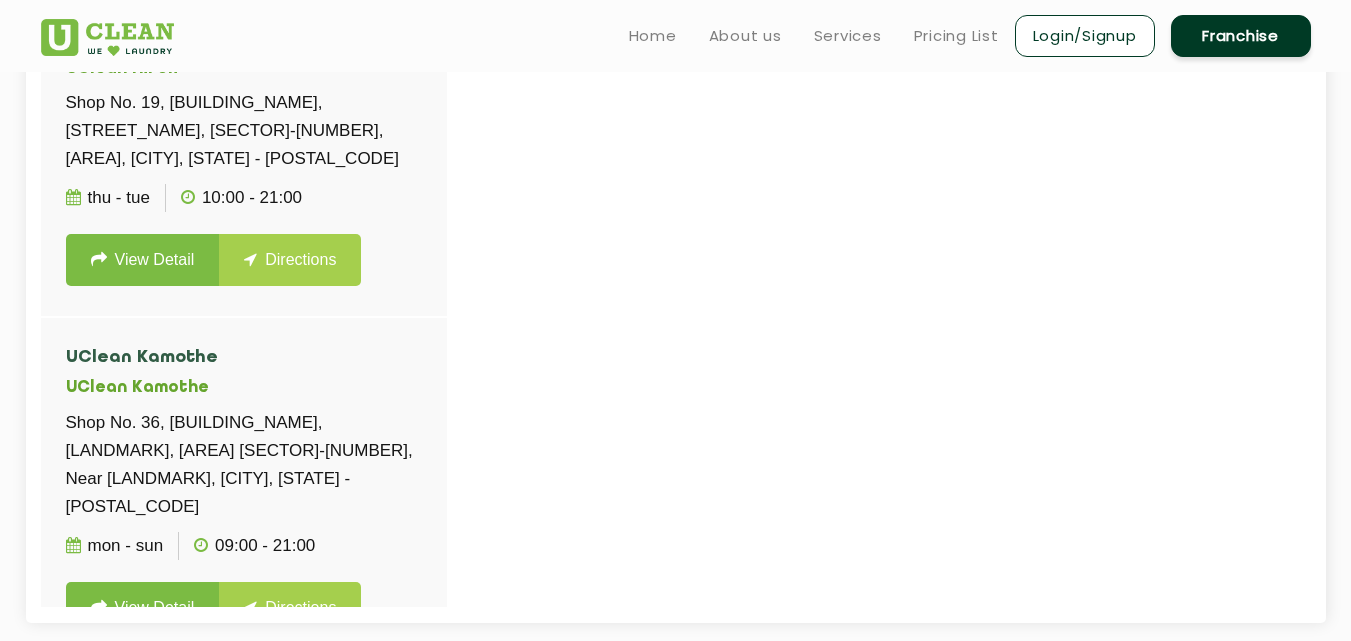 scroll, scrollTop: 1221, scrollLeft: 0, axis: vertical 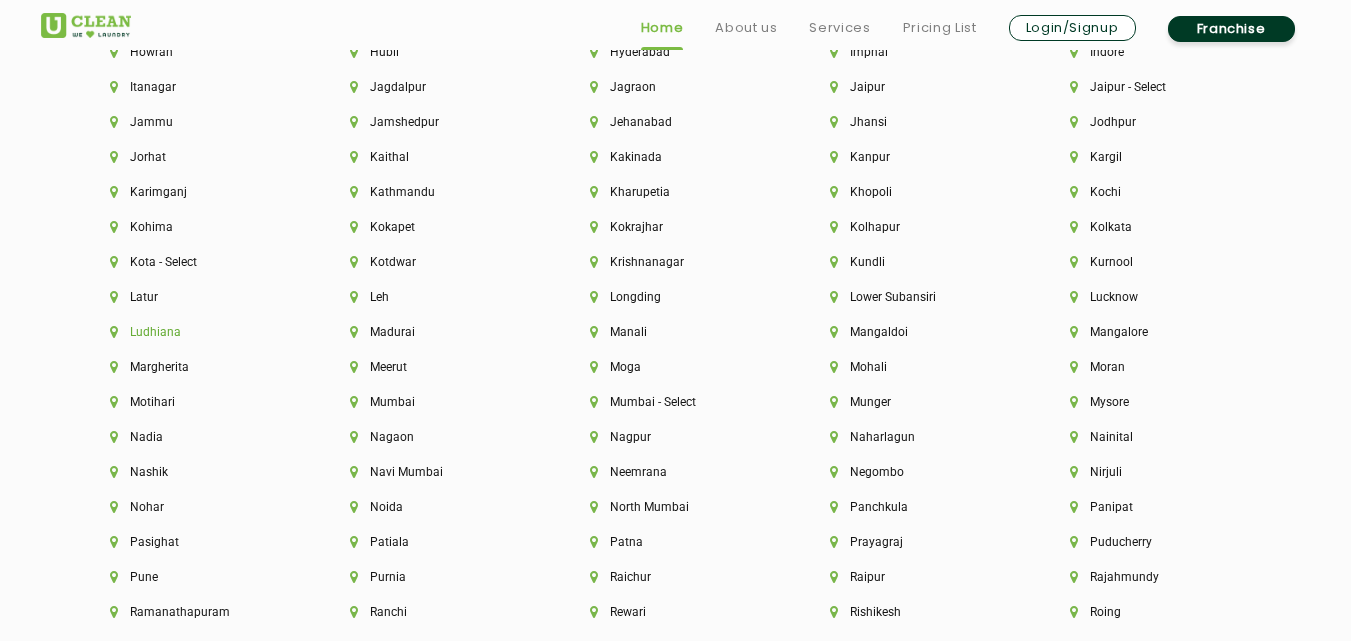 click on "Ludhiana" 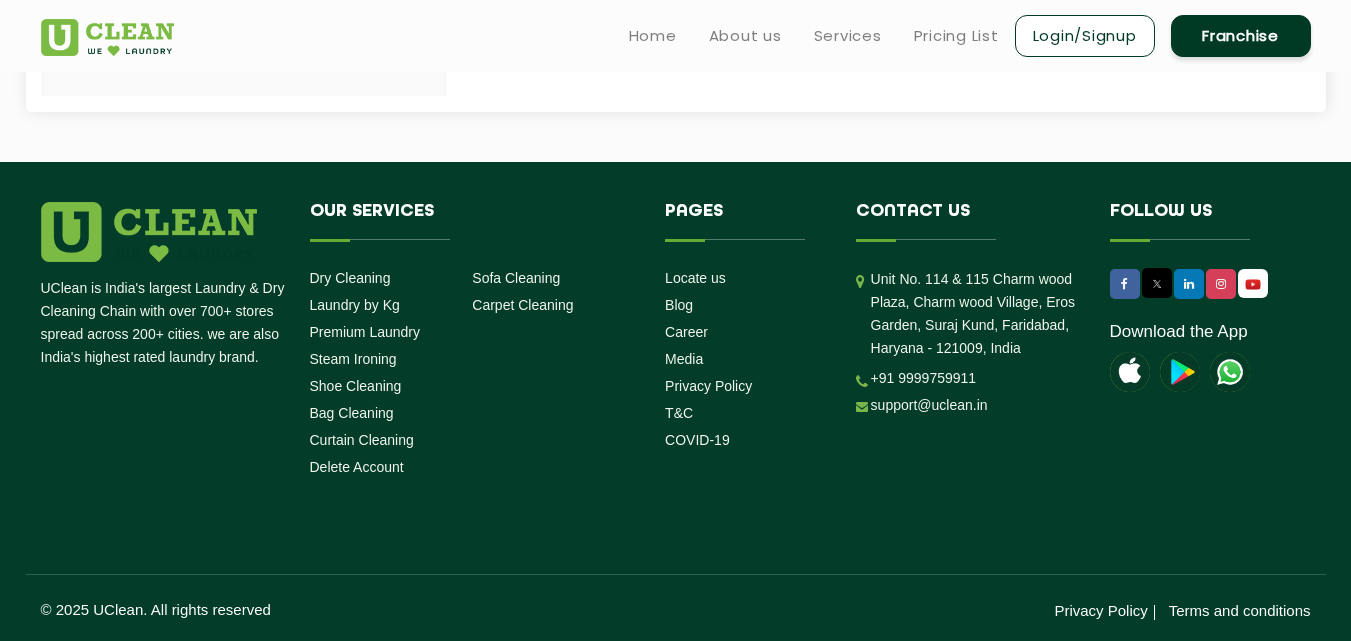 scroll, scrollTop: 0, scrollLeft: 0, axis: both 